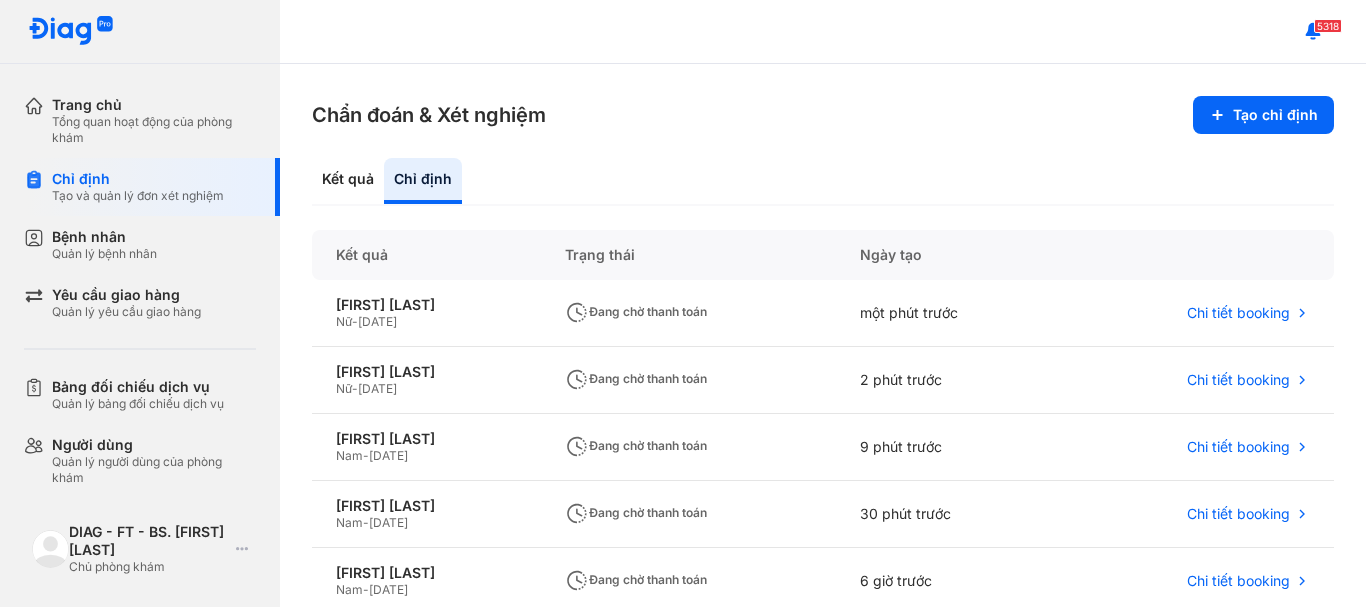 scroll, scrollTop: 0, scrollLeft: 0, axis: both 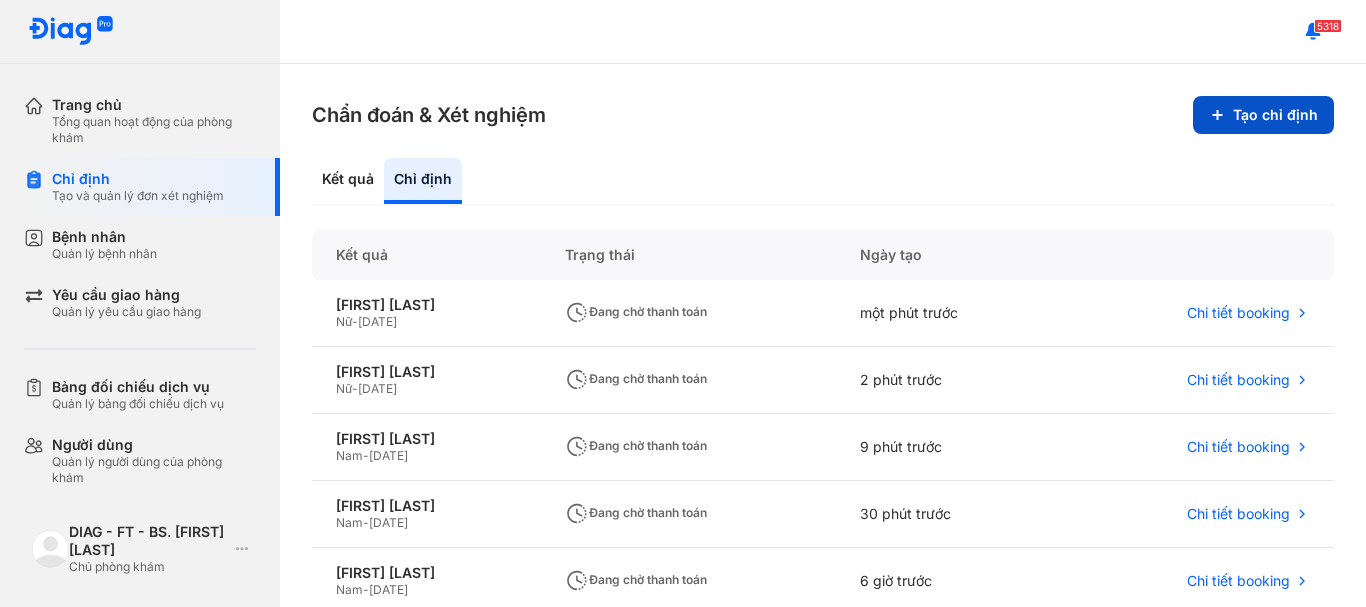 click on "Tạo chỉ định" at bounding box center (1263, 115) 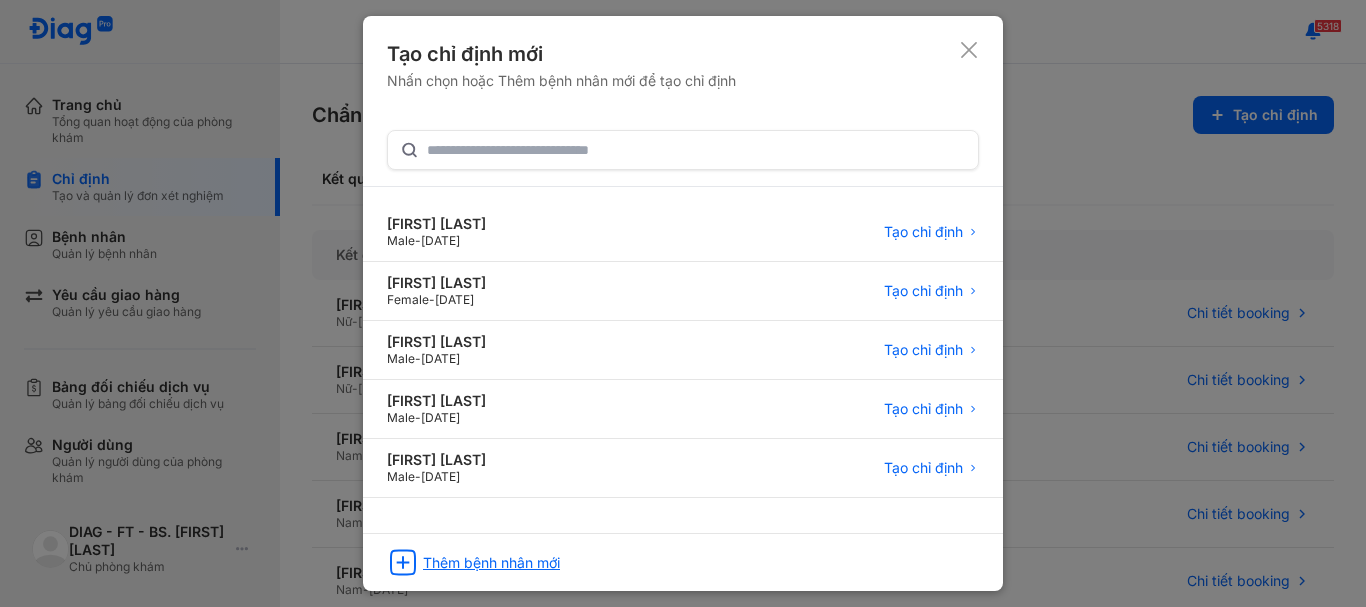 click on "Thêm bệnh nhân mới" at bounding box center (491, 563) 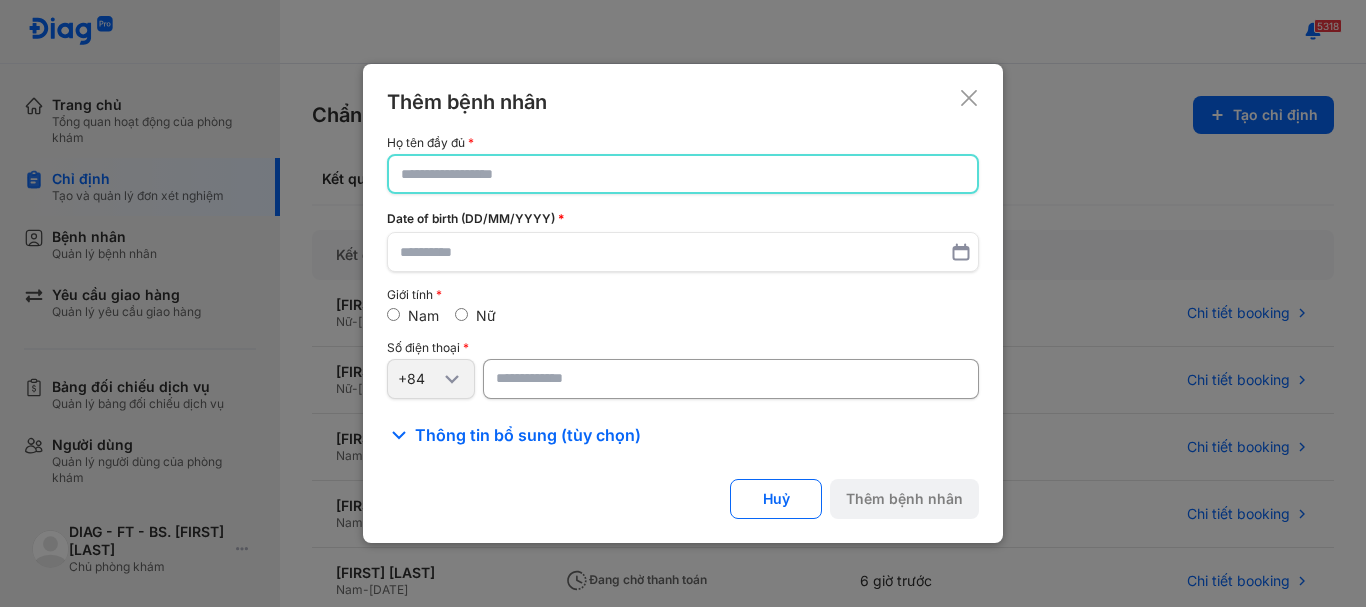 click 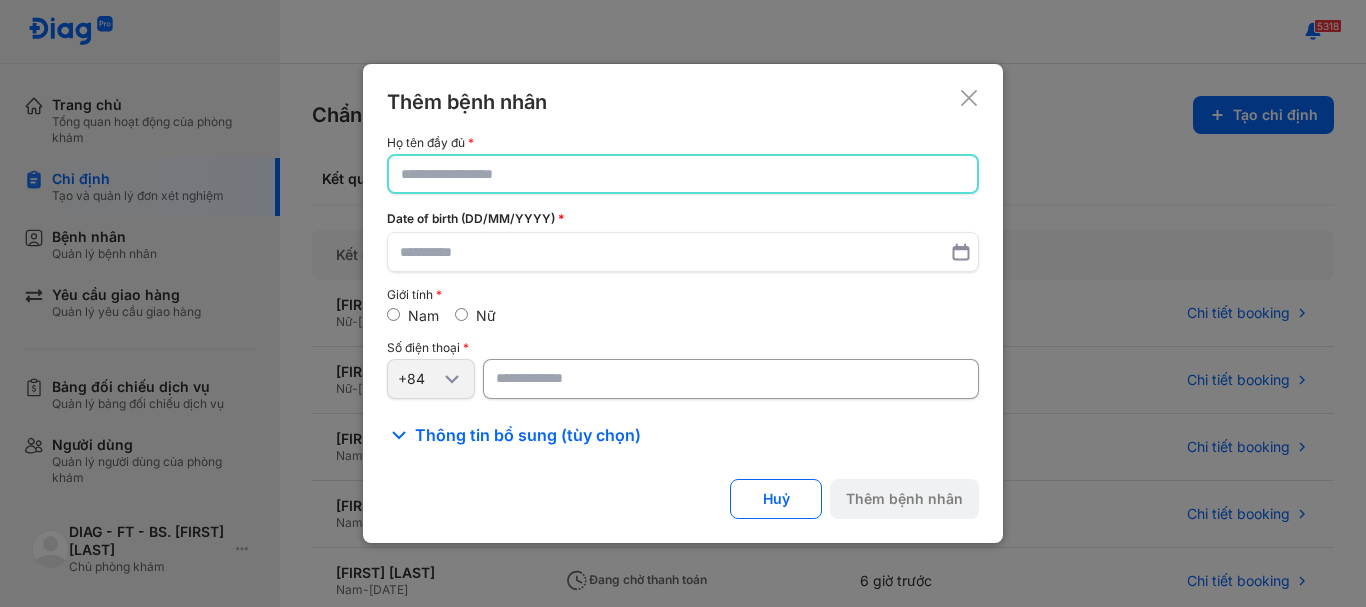 click 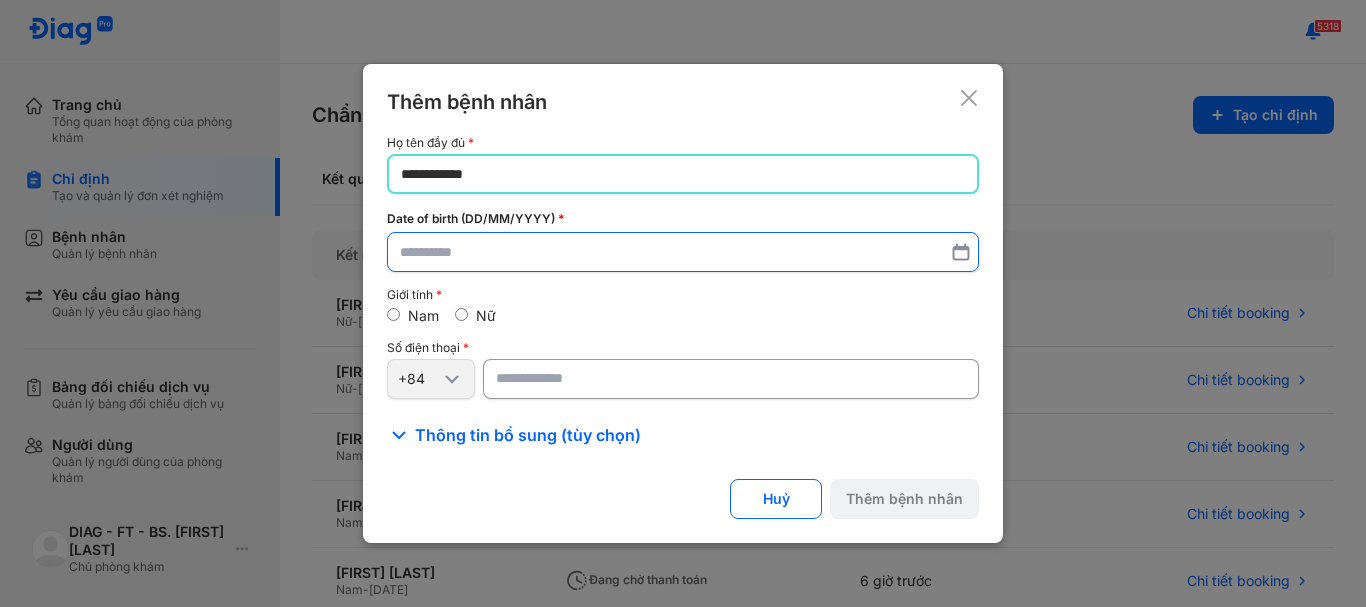 type on "**********" 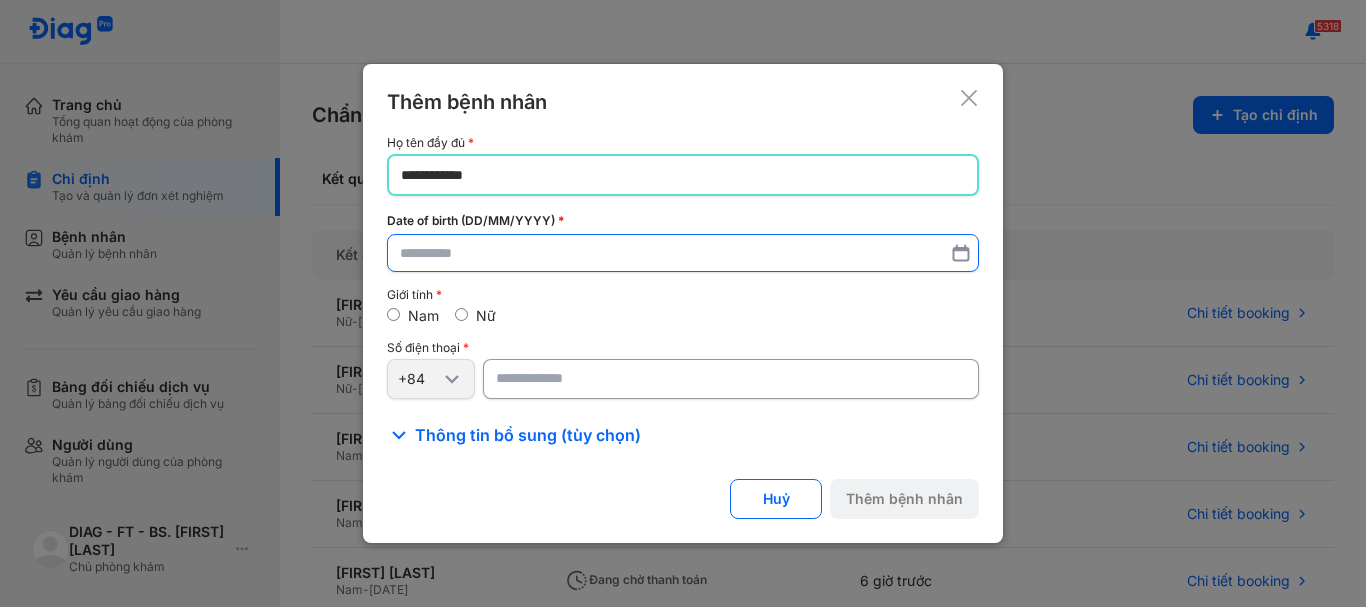 click at bounding box center (683, 253) 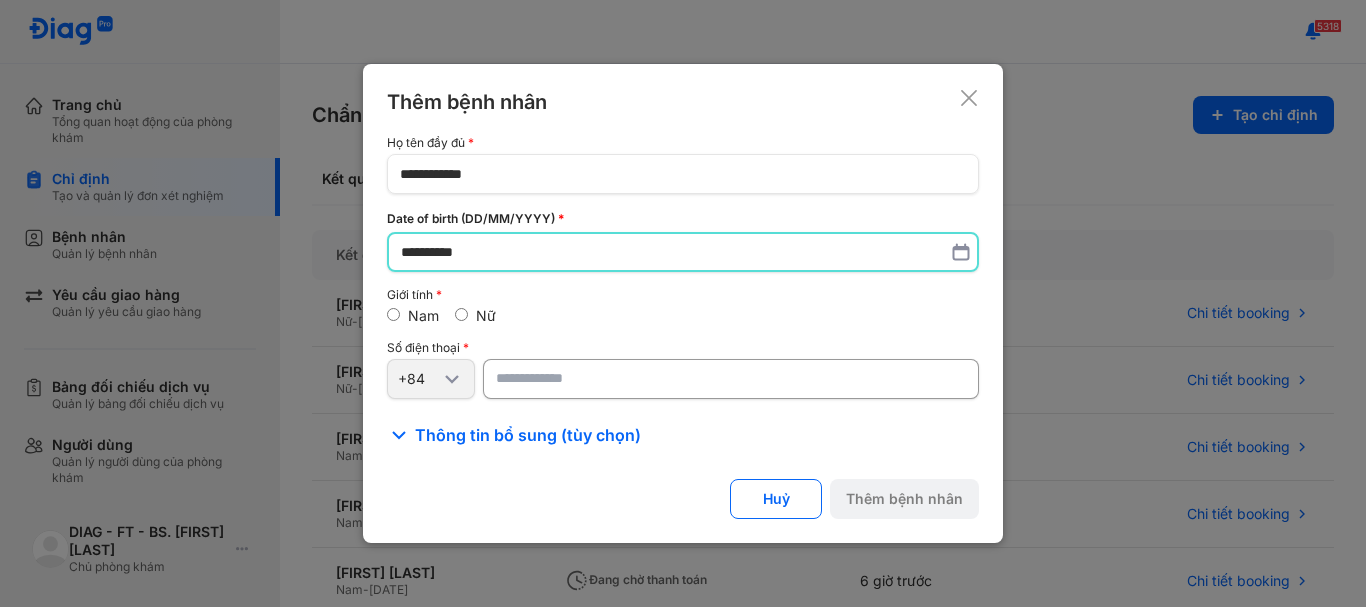 type on "**********" 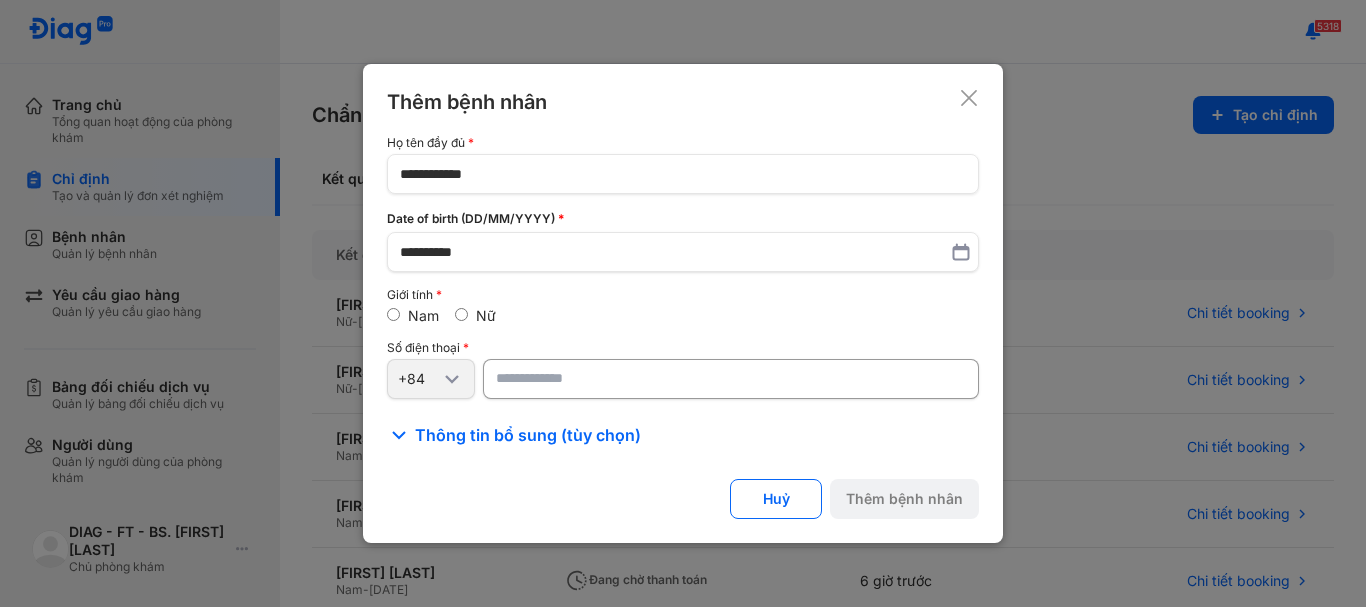 click at bounding box center [731, 379] 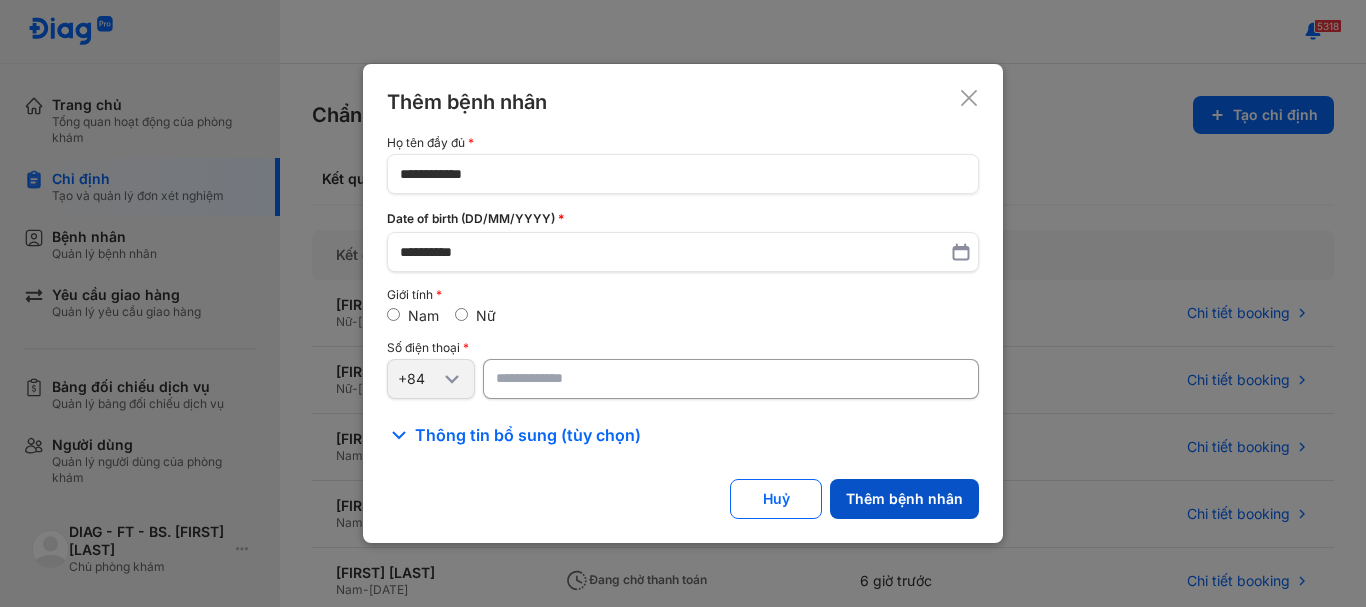 type on "**********" 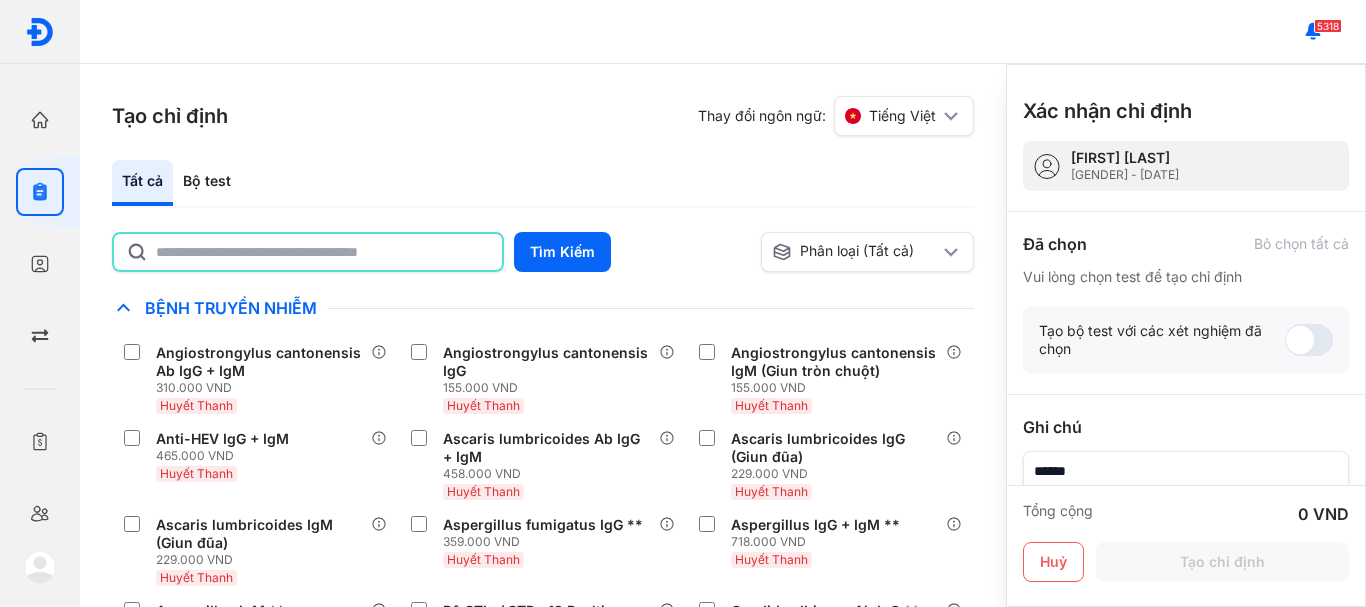 click 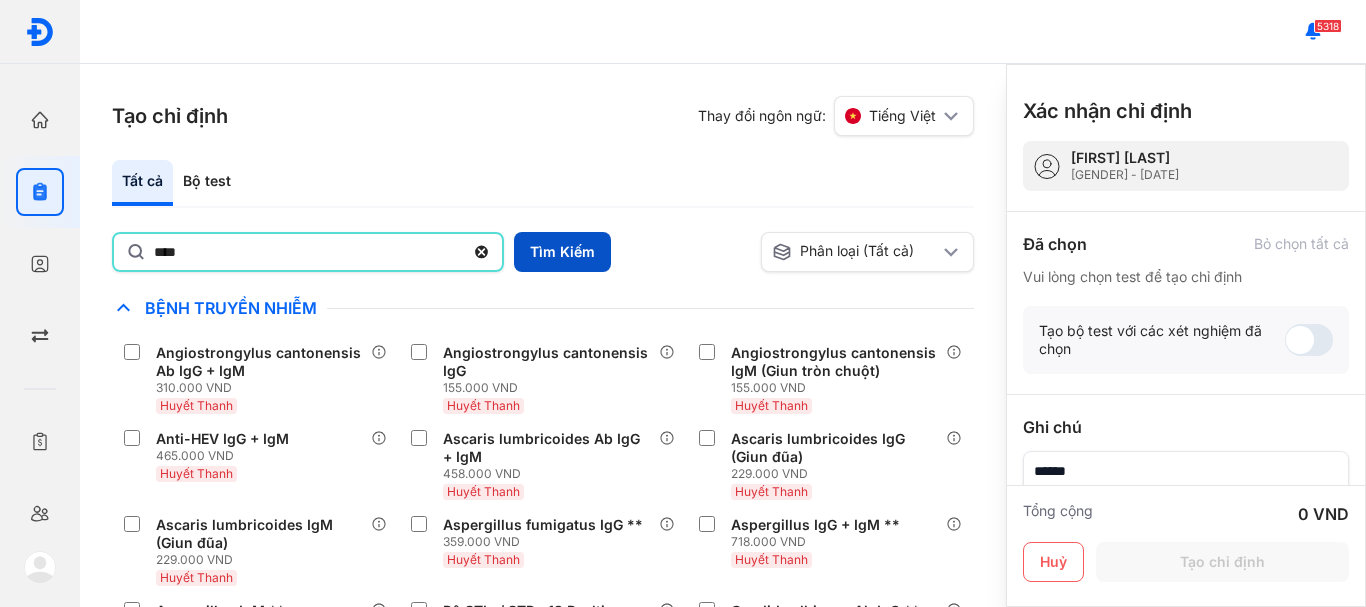 type on "****" 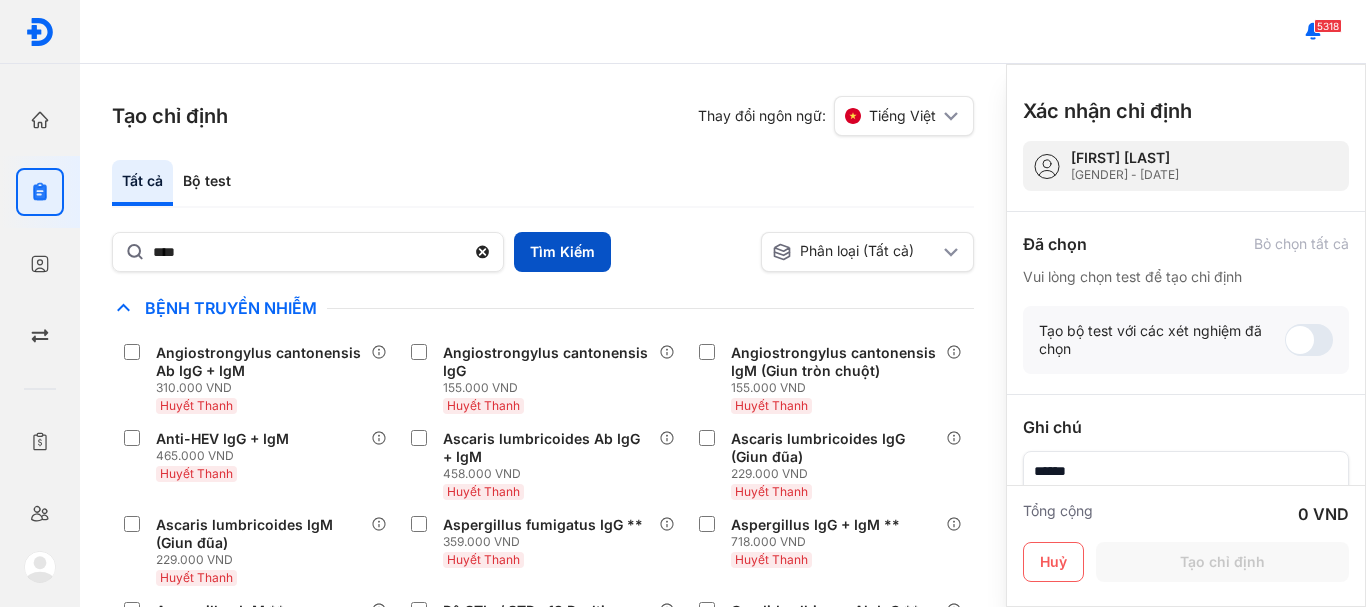 click on "Tìm Kiếm" at bounding box center [562, 252] 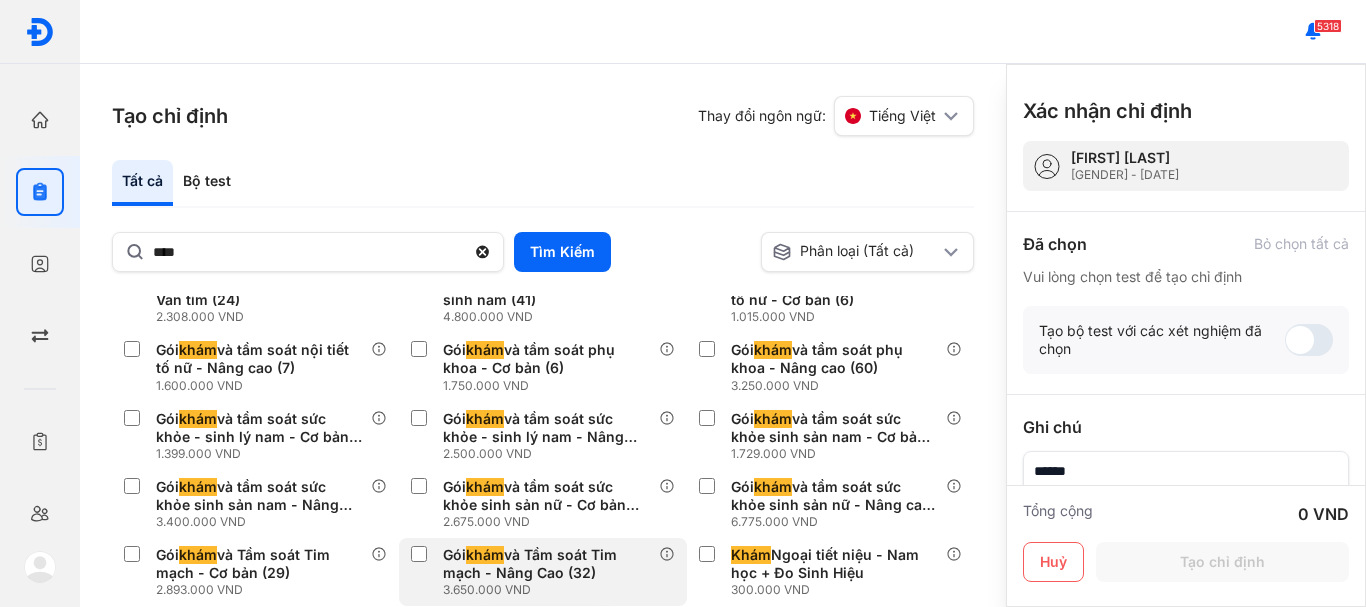 scroll, scrollTop: 400, scrollLeft: 0, axis: vertical 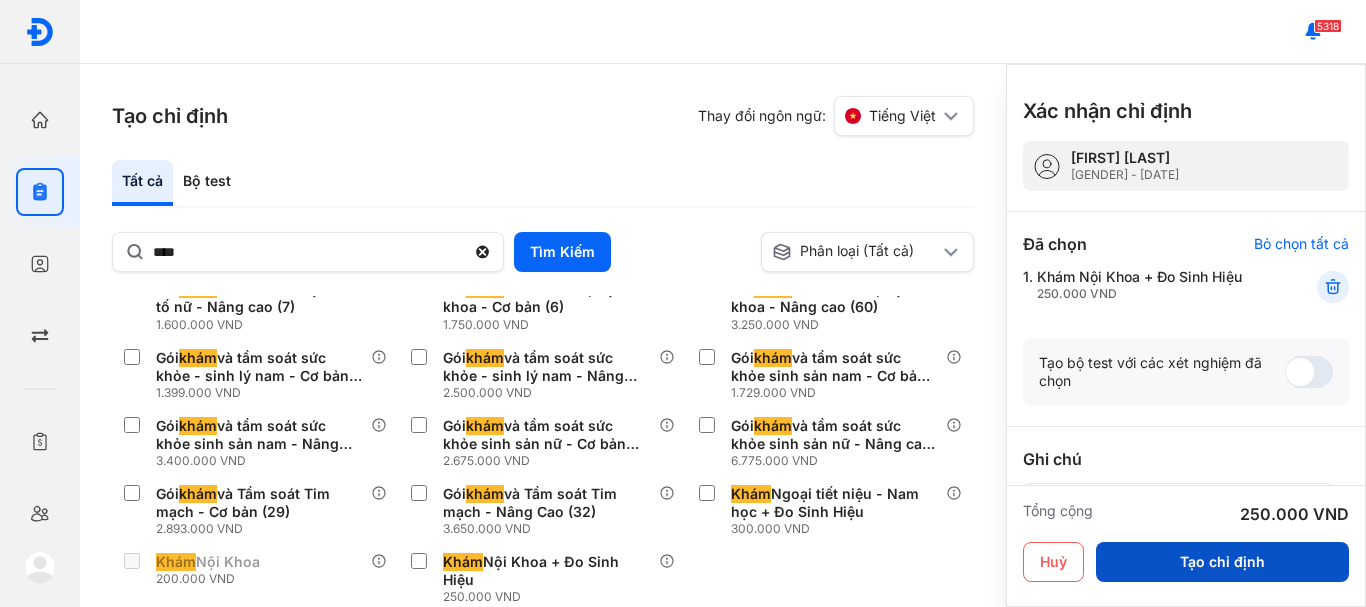 click on "Tạo chỉ định" at bounding box center (1222, 562) 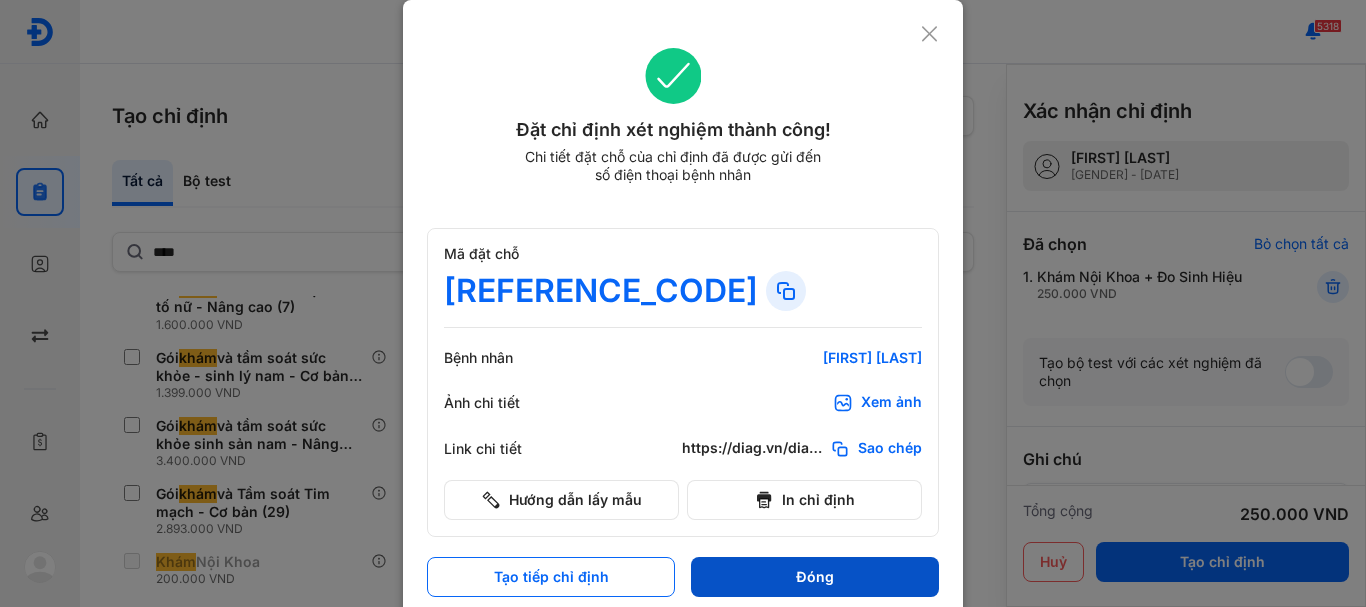 click on "Đóng" at bounding box center [815, 577] 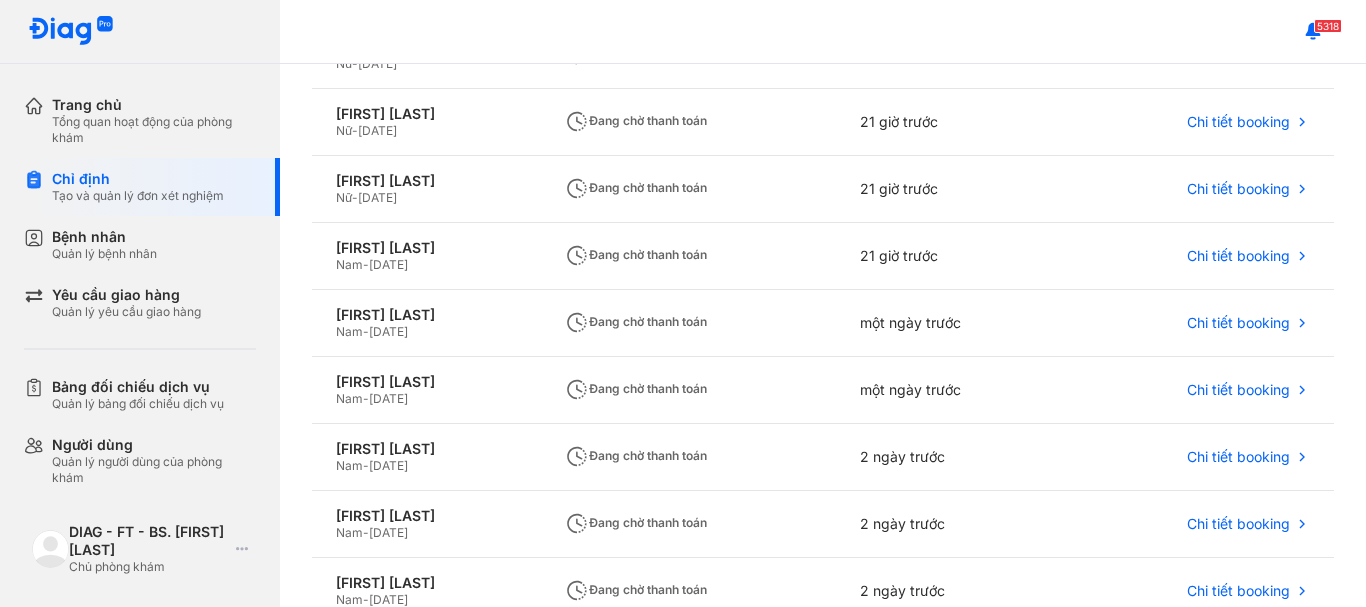 scroll, scrollTop: 487, scrollLeft: 0, axis: vertical 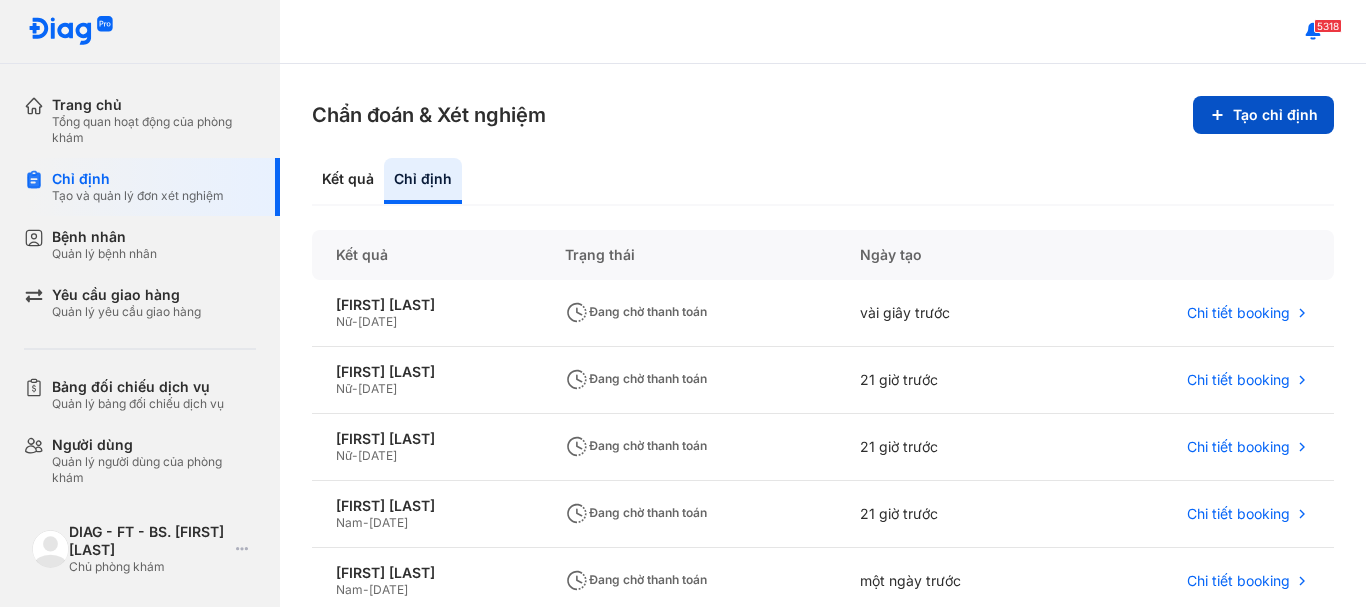click on "Tạo chỉ định" at bounding box center [1263, 115] 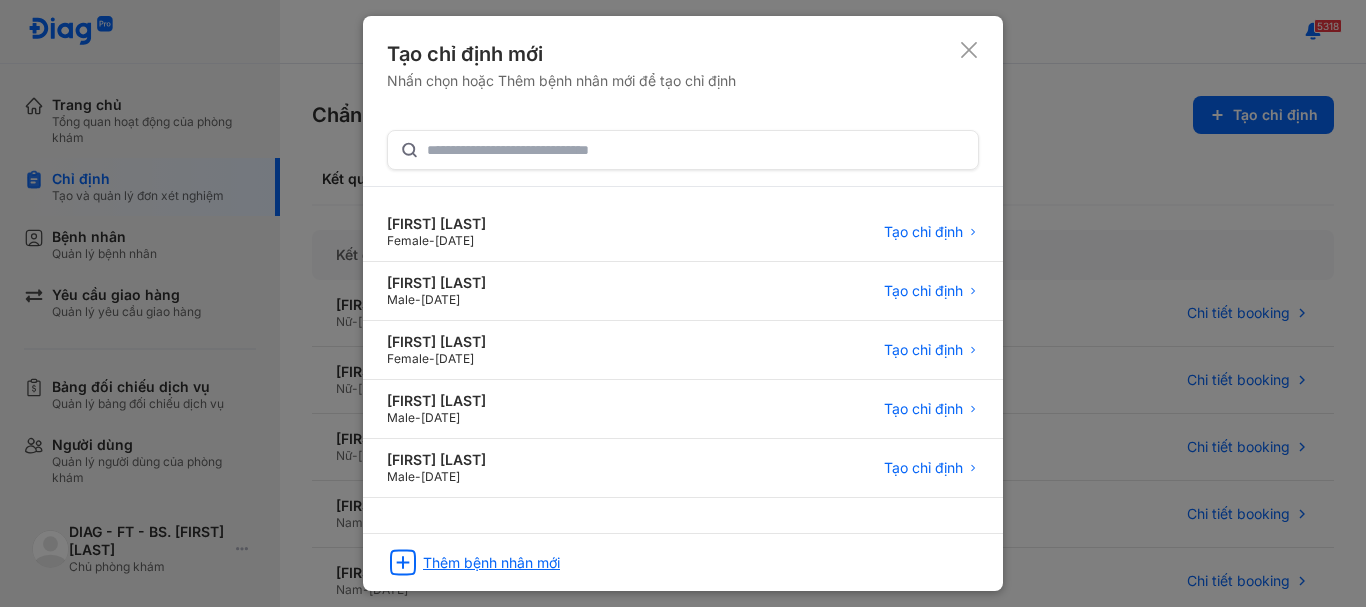 click on "Thêm bệnh nhân mới" at bounding box center [491, 563] 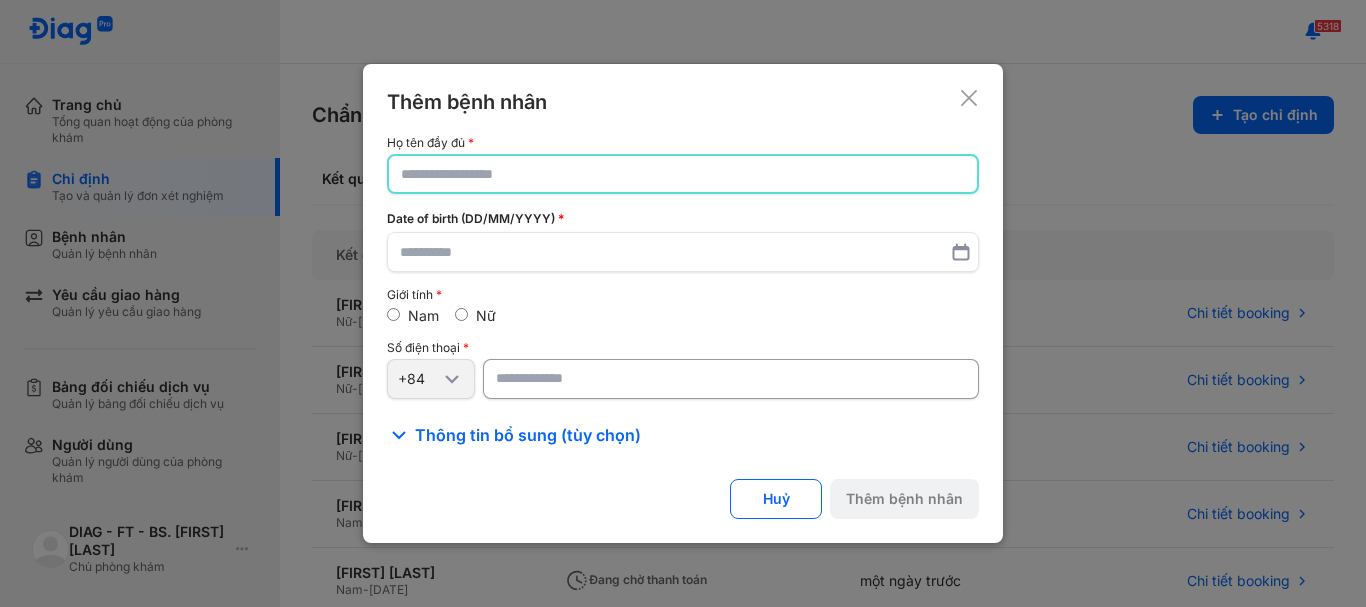click 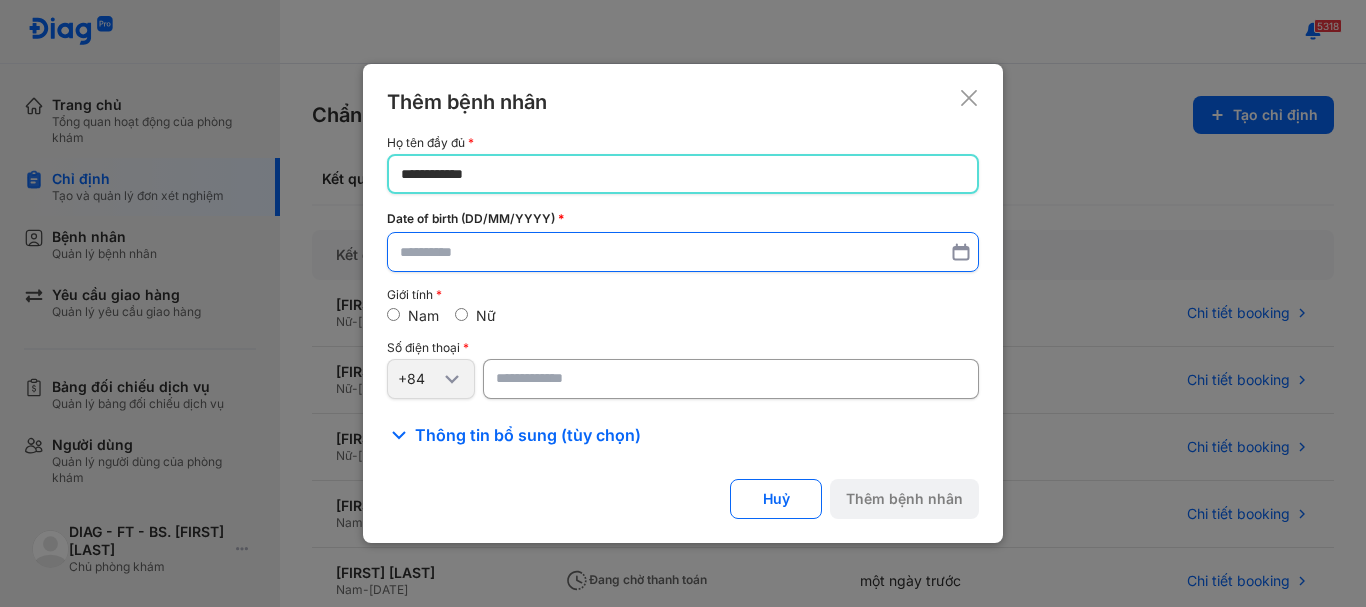 type on "**********" 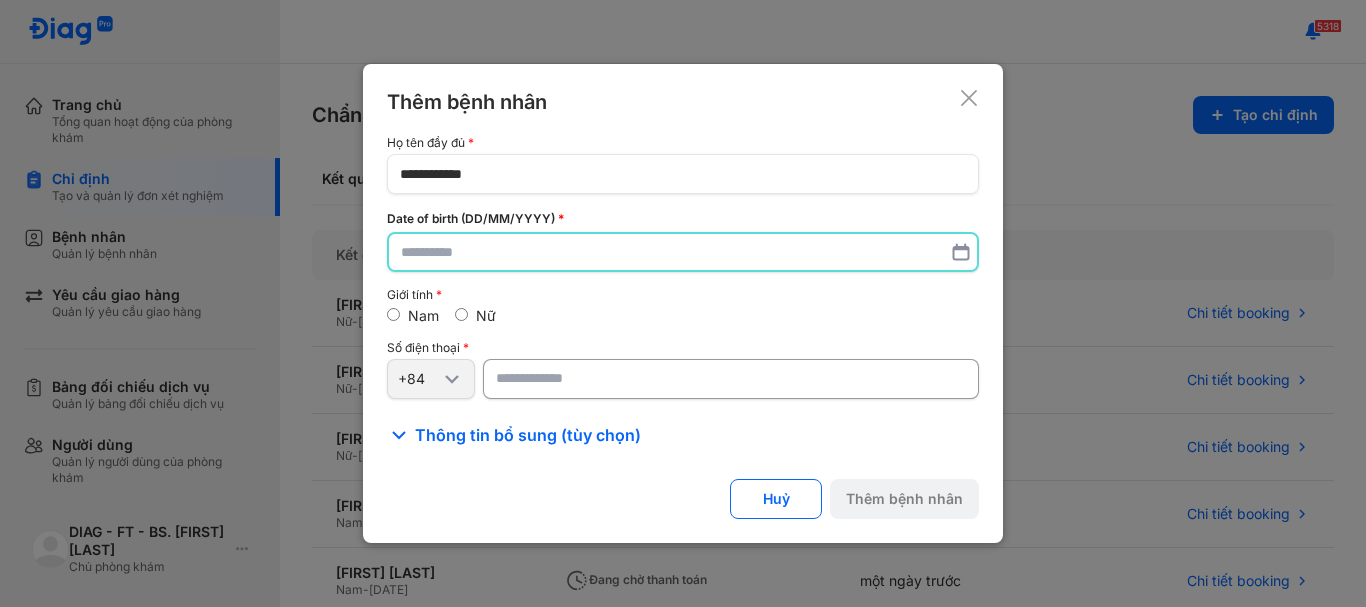 click at bounding box center (683, 252) 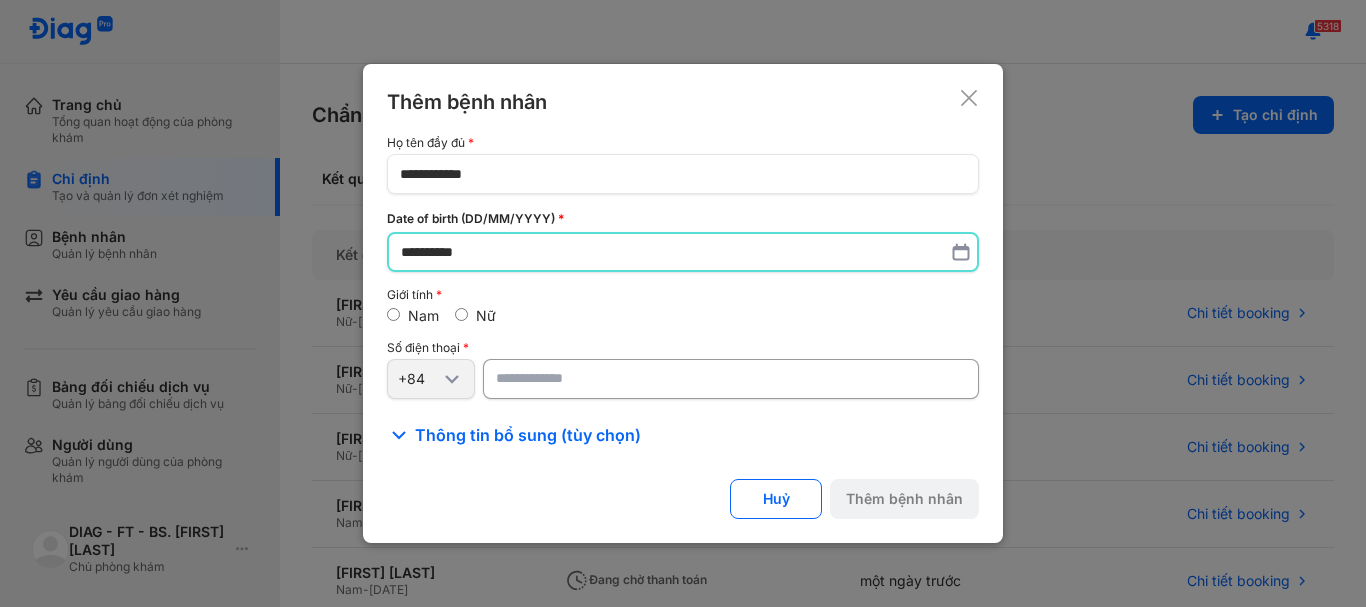 type on "**********" 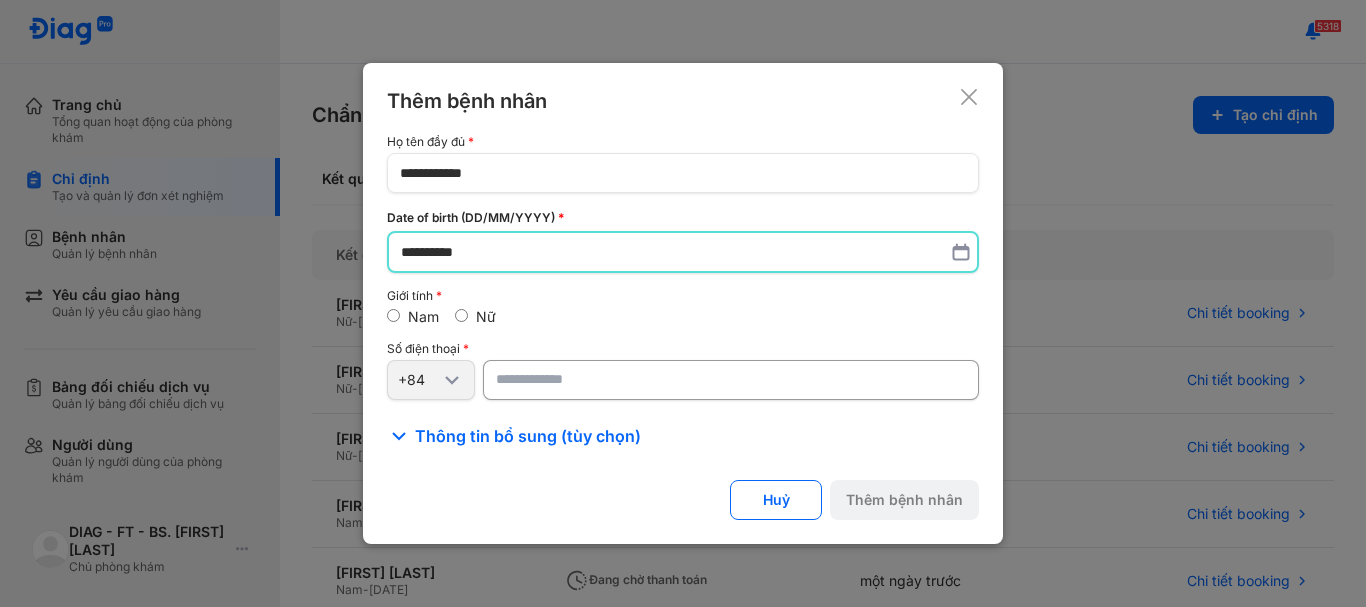 click at bounding box center [731, 380] 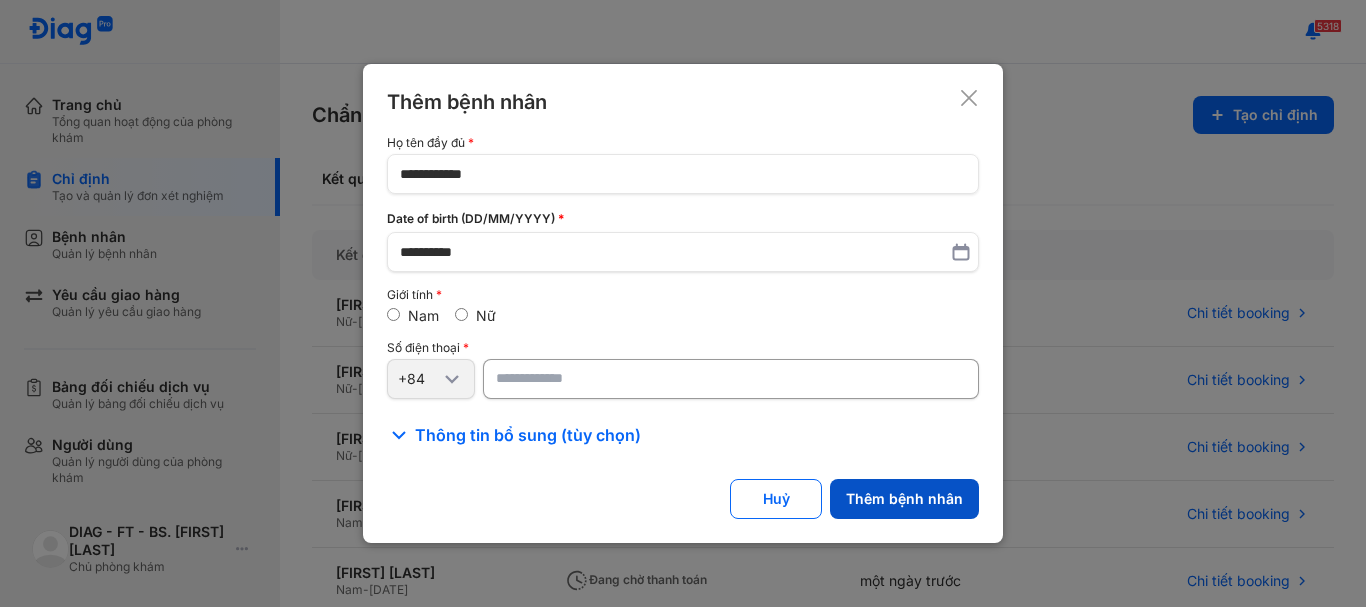 type on "**********" 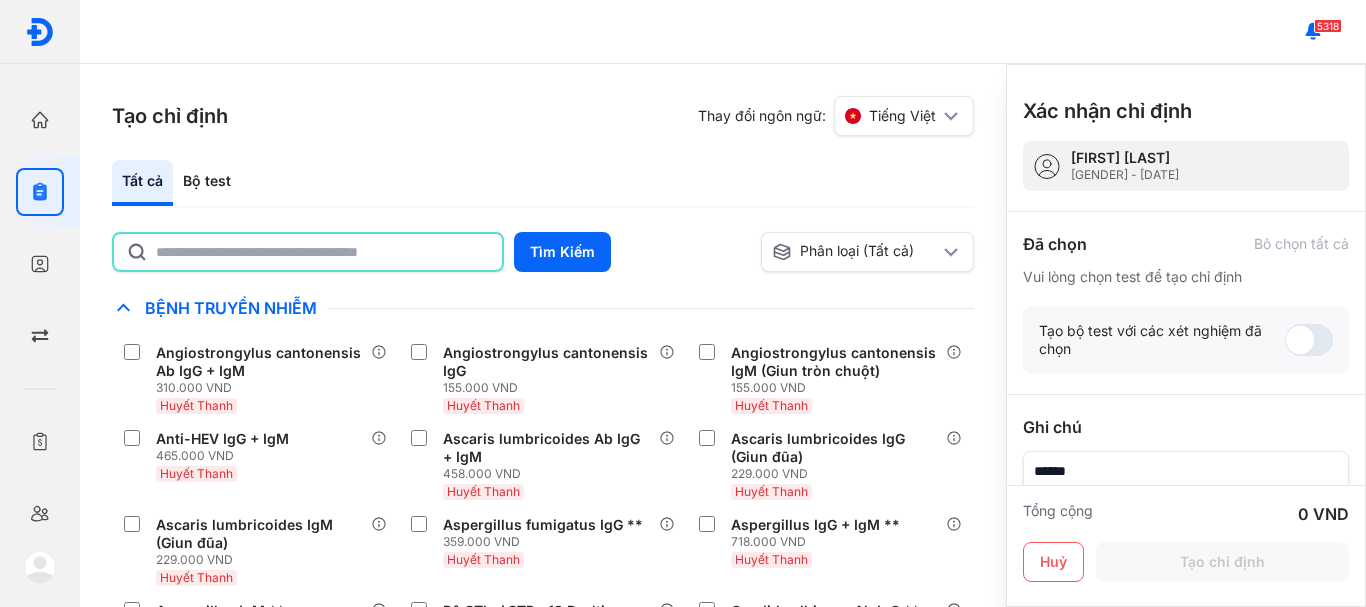 click 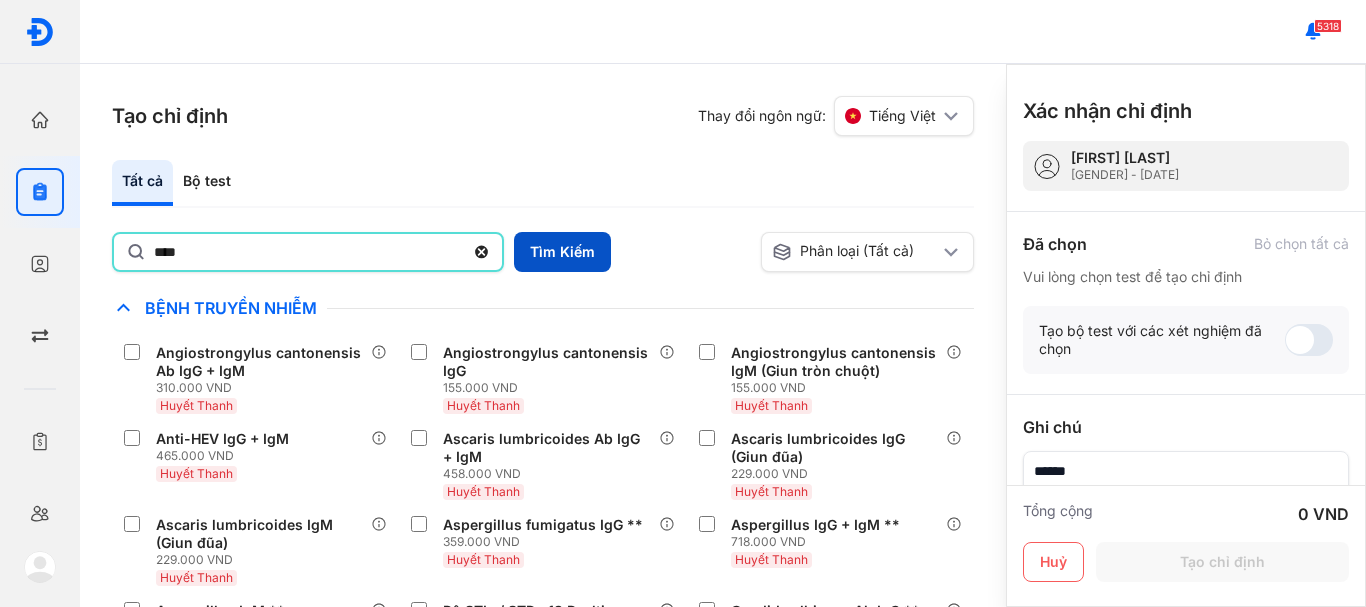 type on "****" 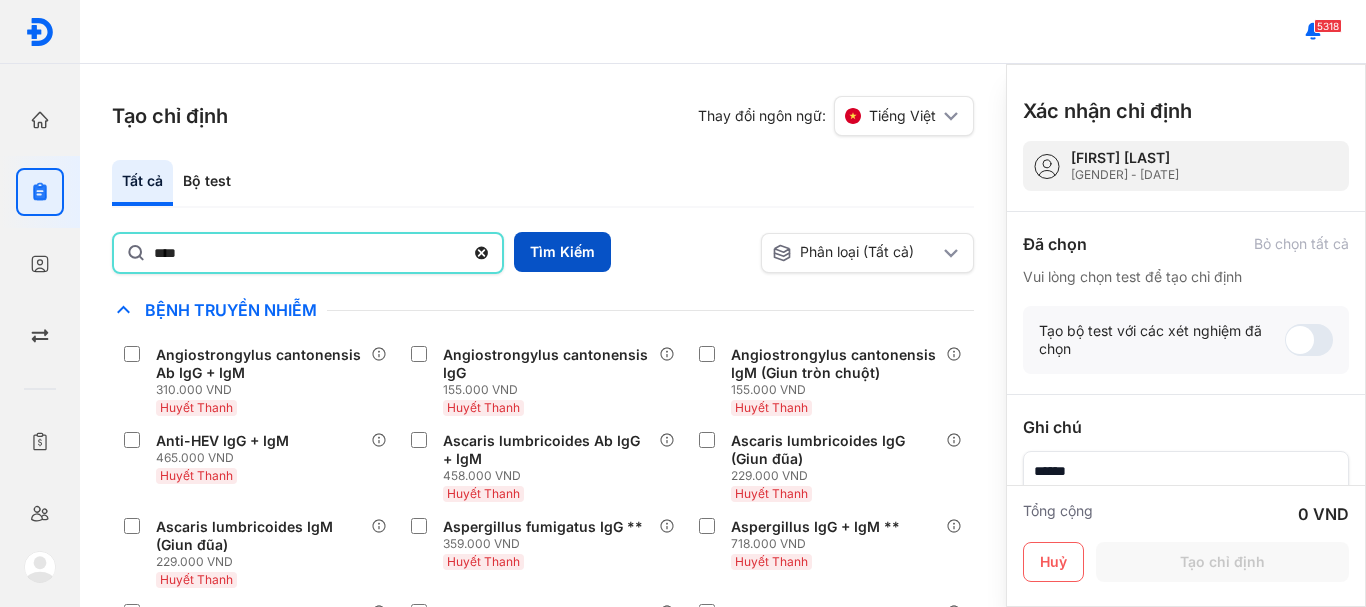 click on "Tìm Kiếm" at bounding box center (562, 252) 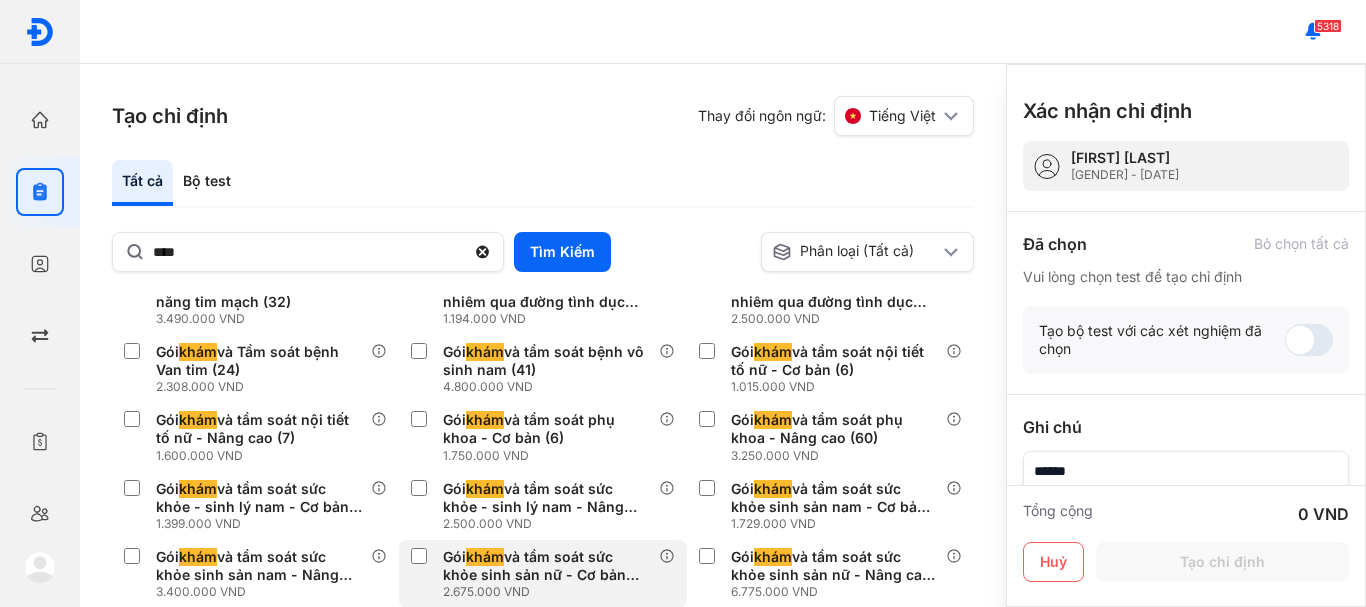 scroll, scrollTop: 430, scrollLeft: 0, axis: vertical 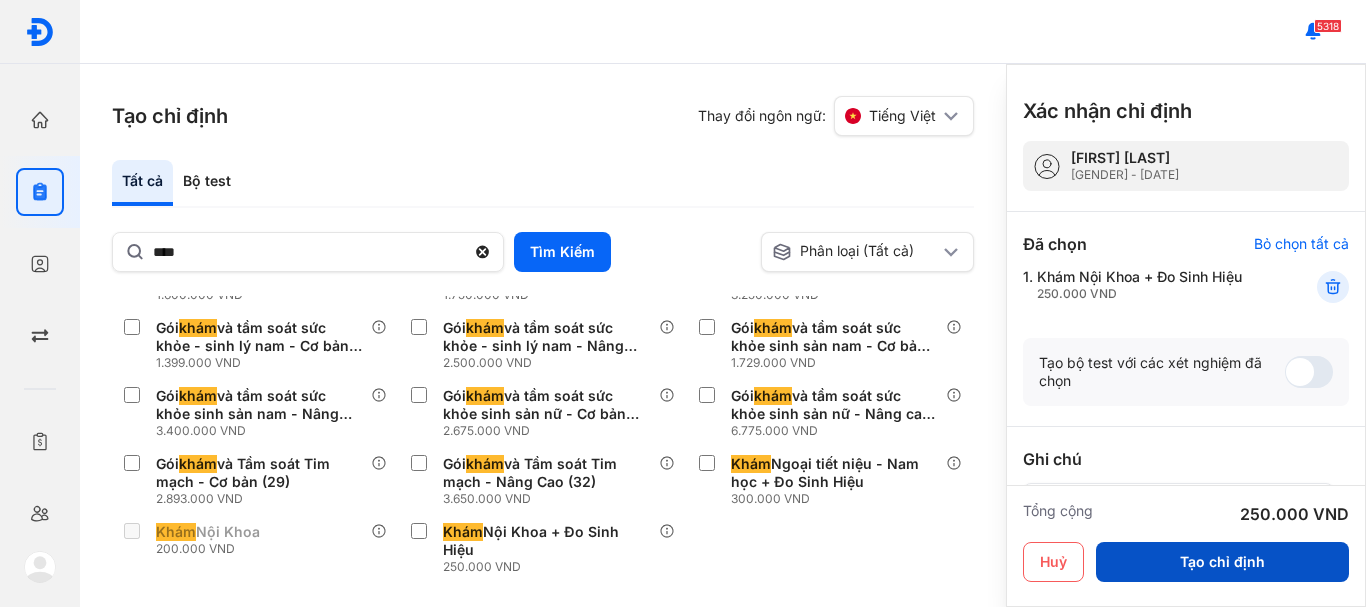 click on "Tạo chỉ định" at bounding box center (1222, 562) 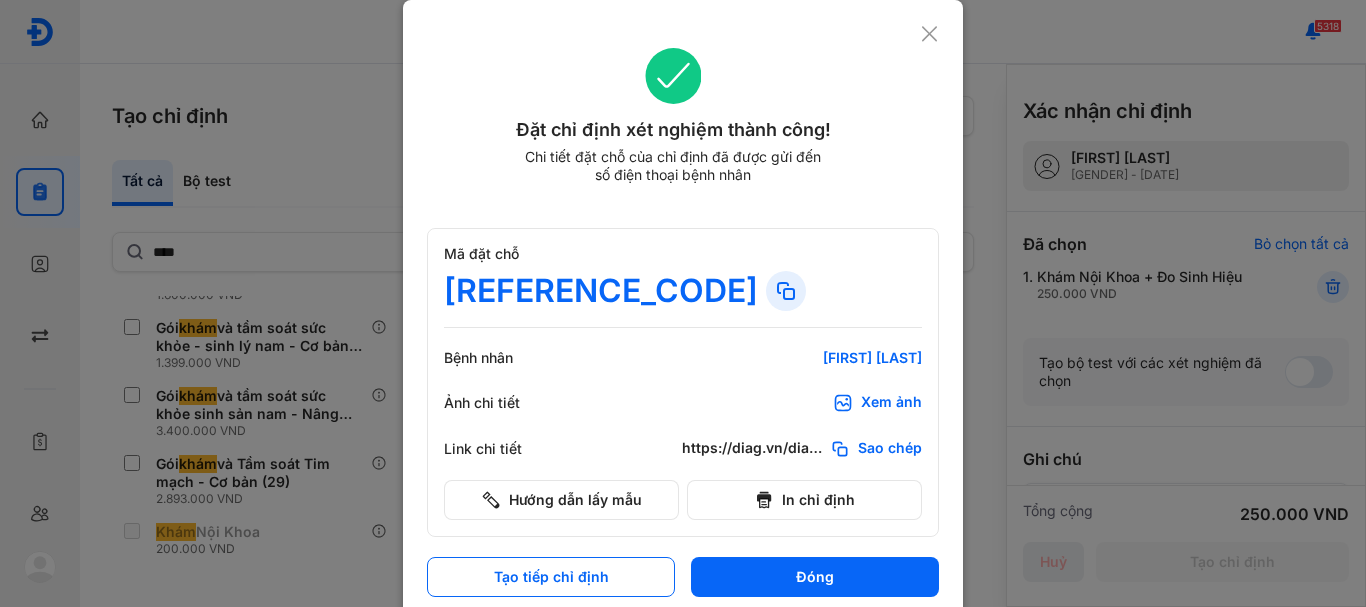 scroll, scrollTop: 0, scrollLeft: 0, axis: both 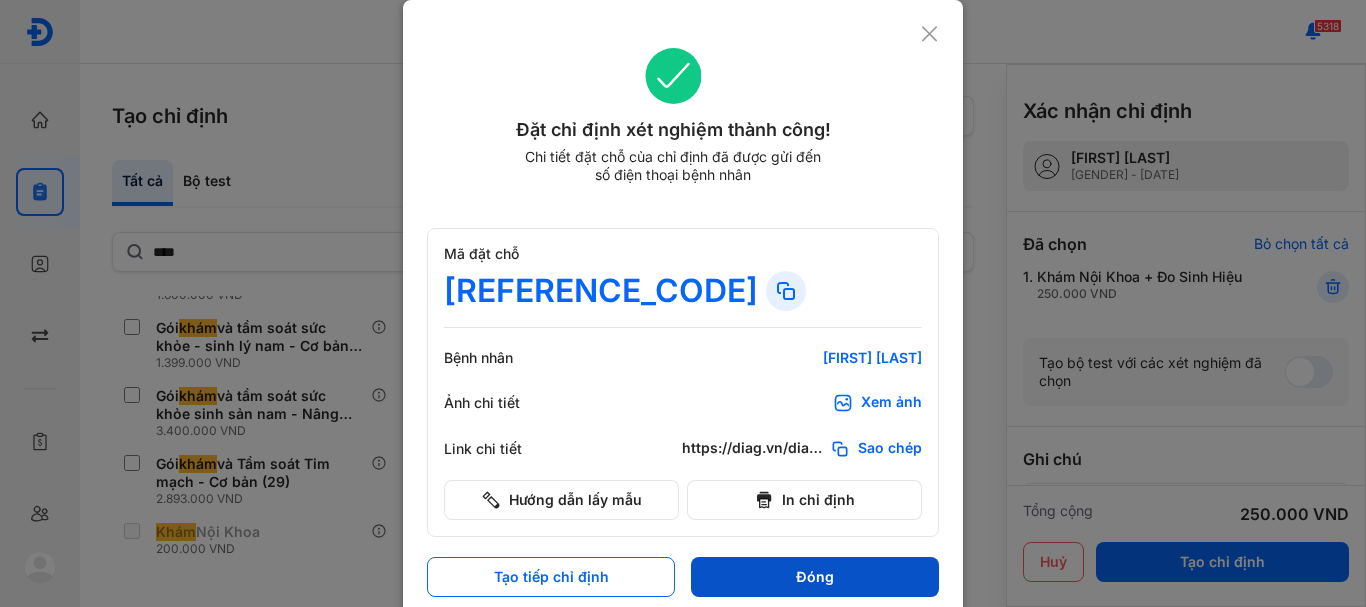 click on "Đóng" at bounding box center (815, 577) 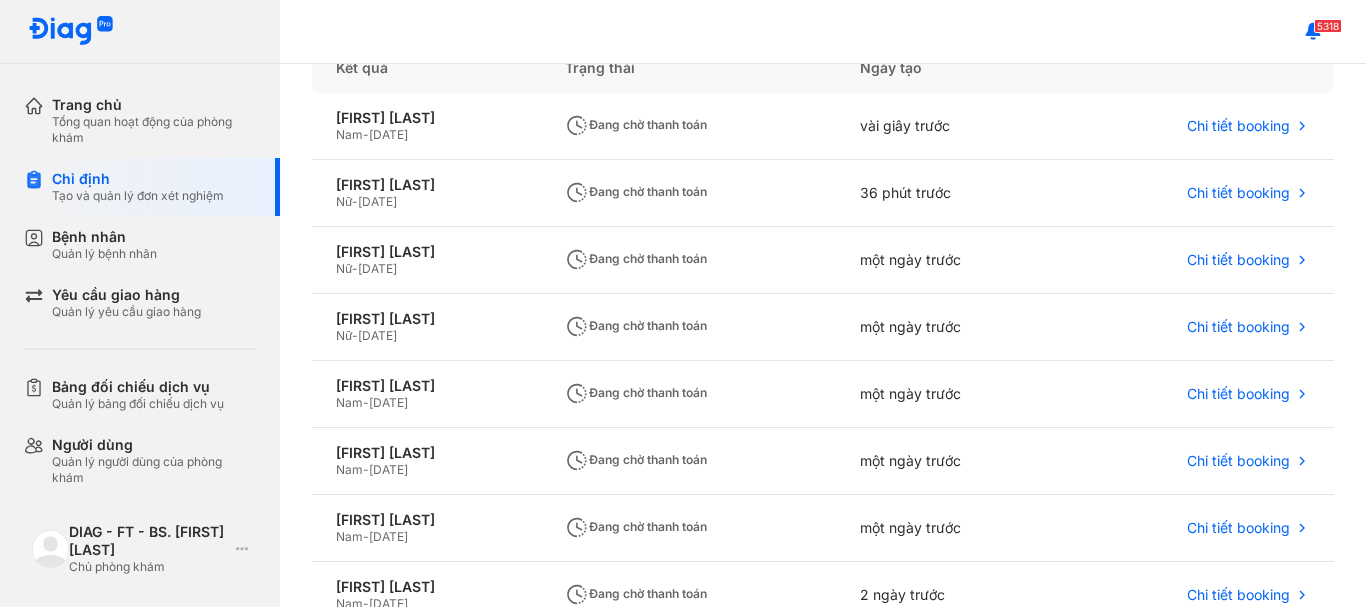scroll, scrollTop: 487, scrollLeft: 0, axis: vertical 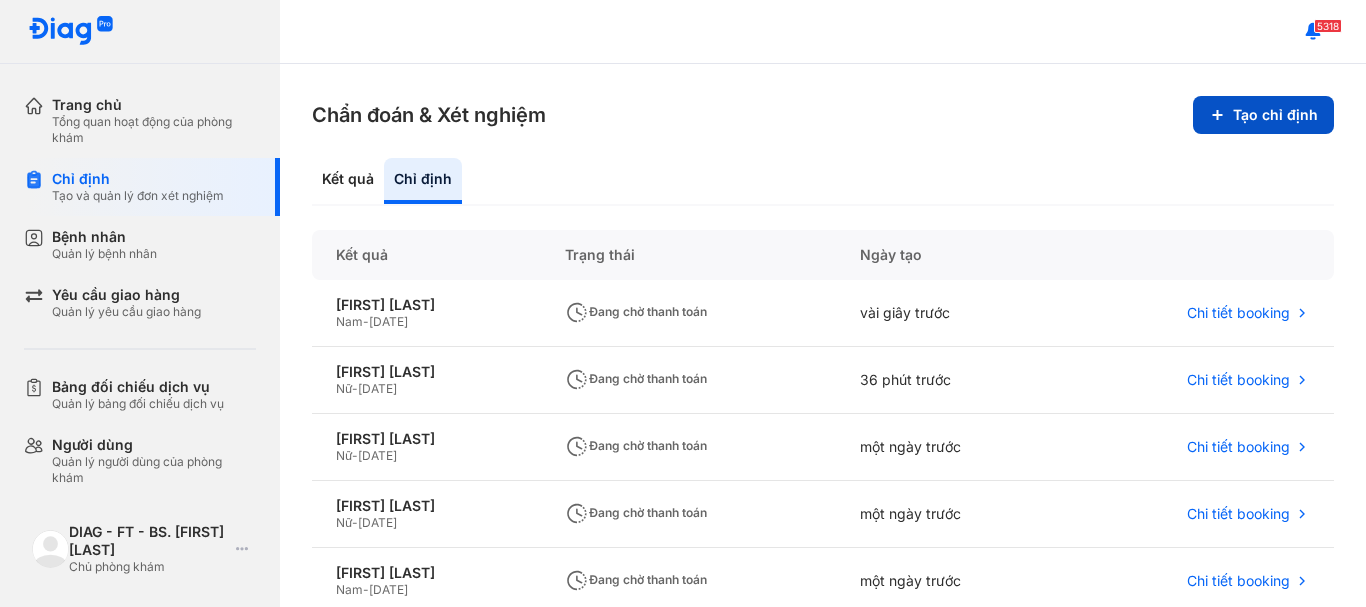 click on "Tạo chỉ định" at bounding box center [1263, 115] 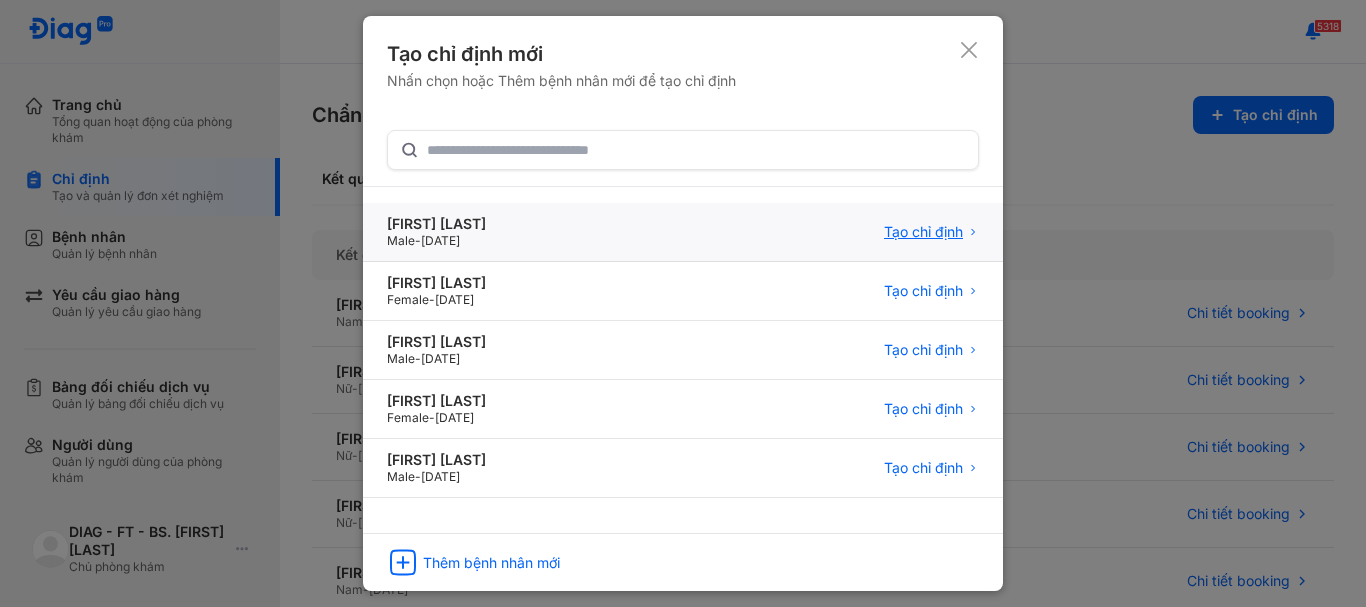 click on "Tạo chỉ định" at bounding box center [923, 232] 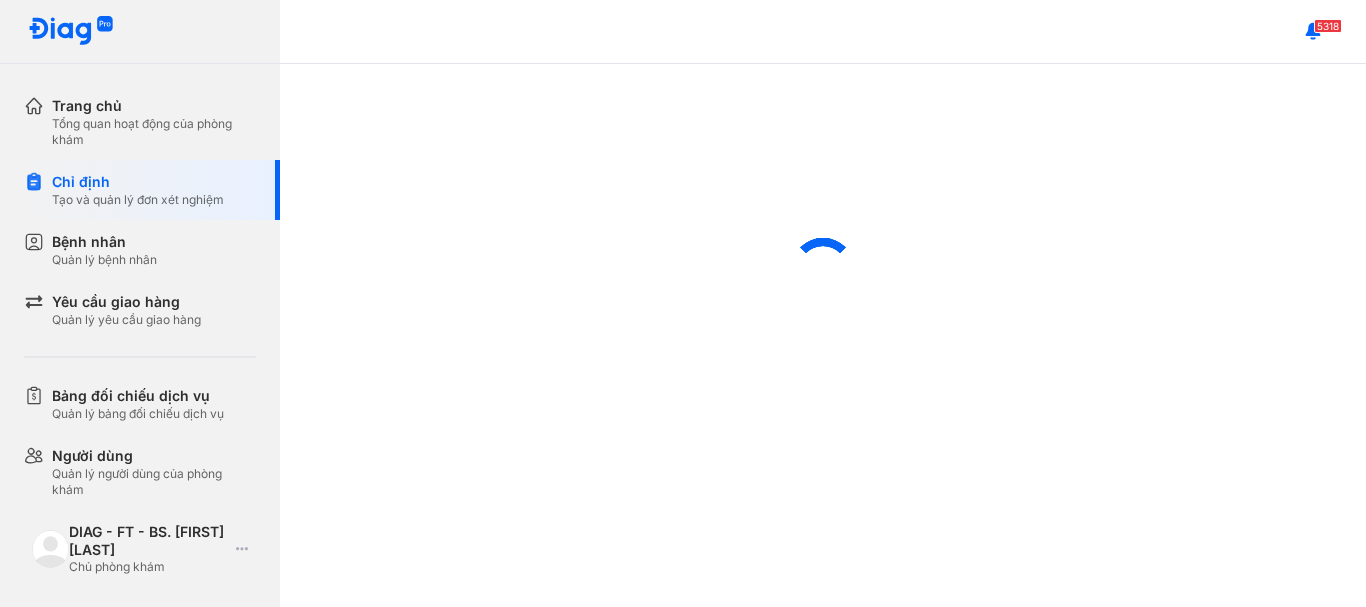 scroll, scrollTop: 0, scrollLeft: 0, axis: both 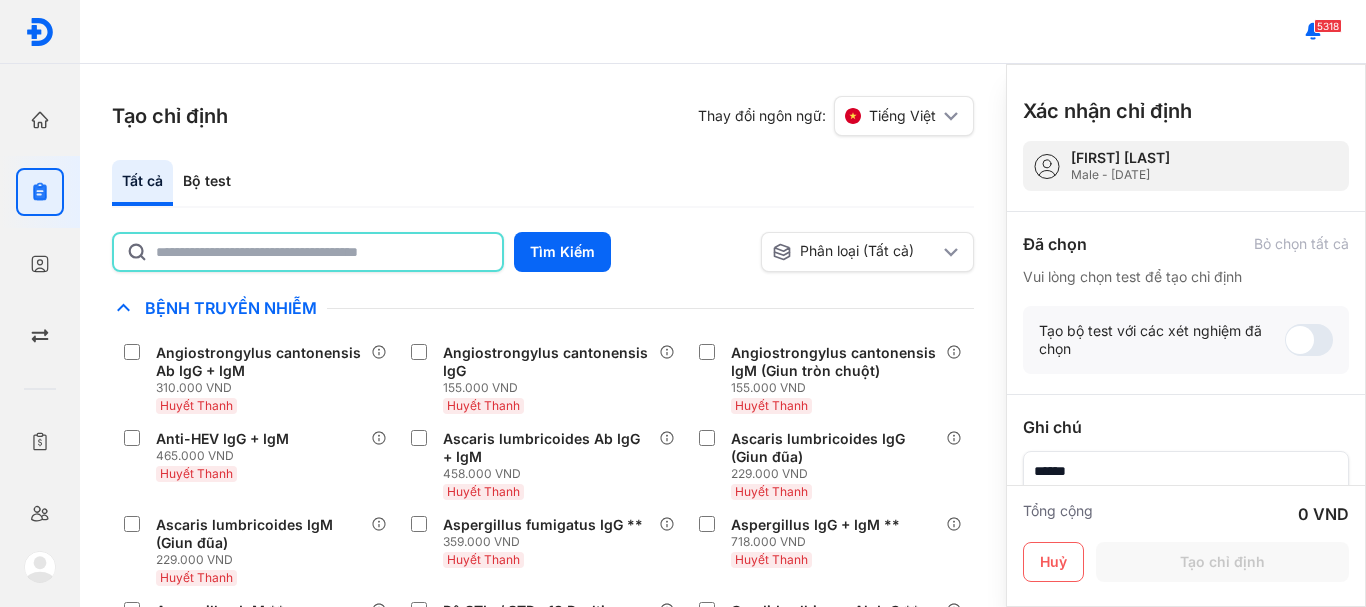 click 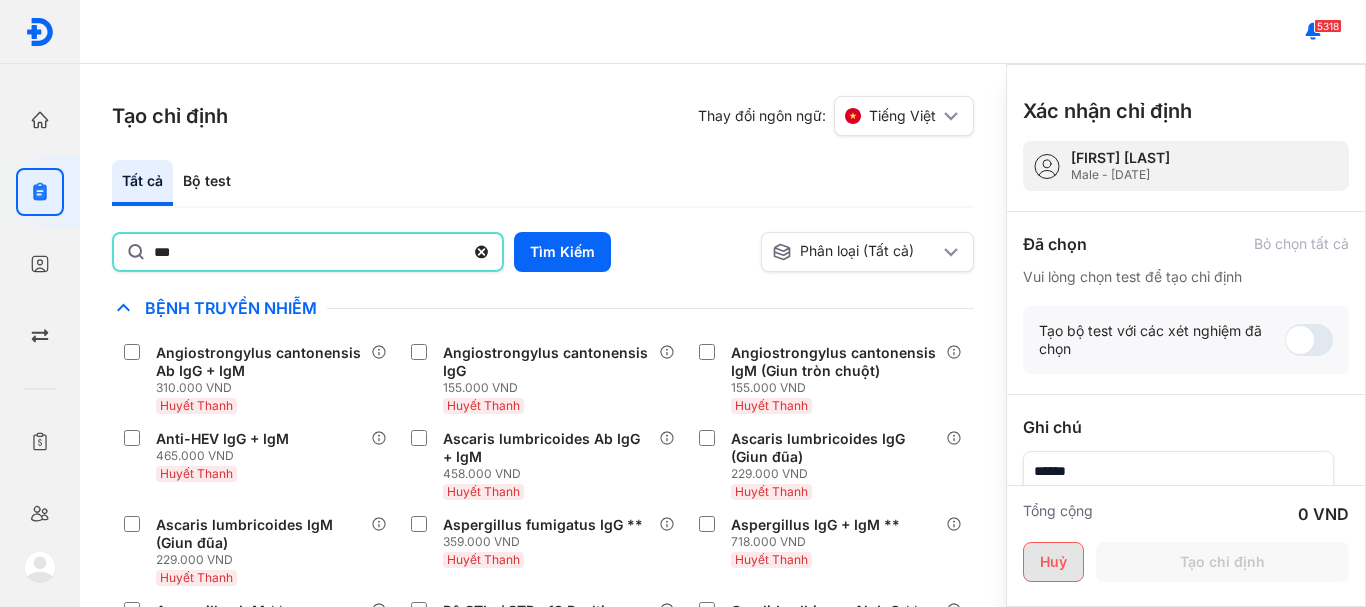 type on "***" 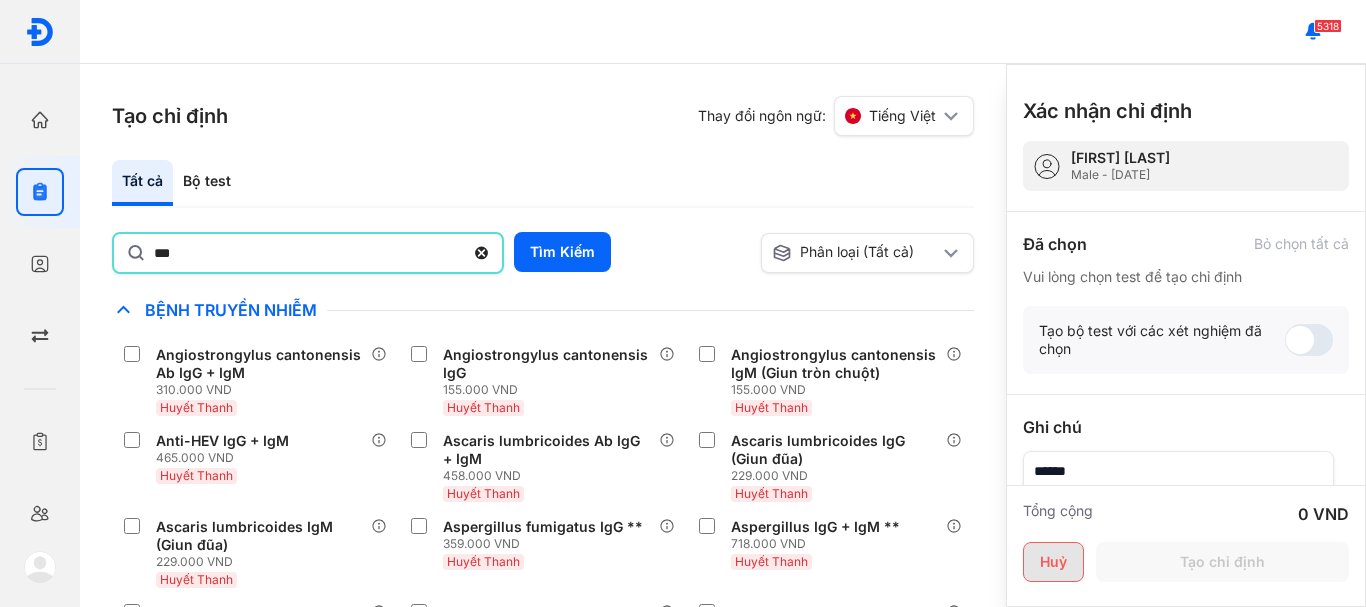 click on "Huỷ" at bounding box center (1053, 562) 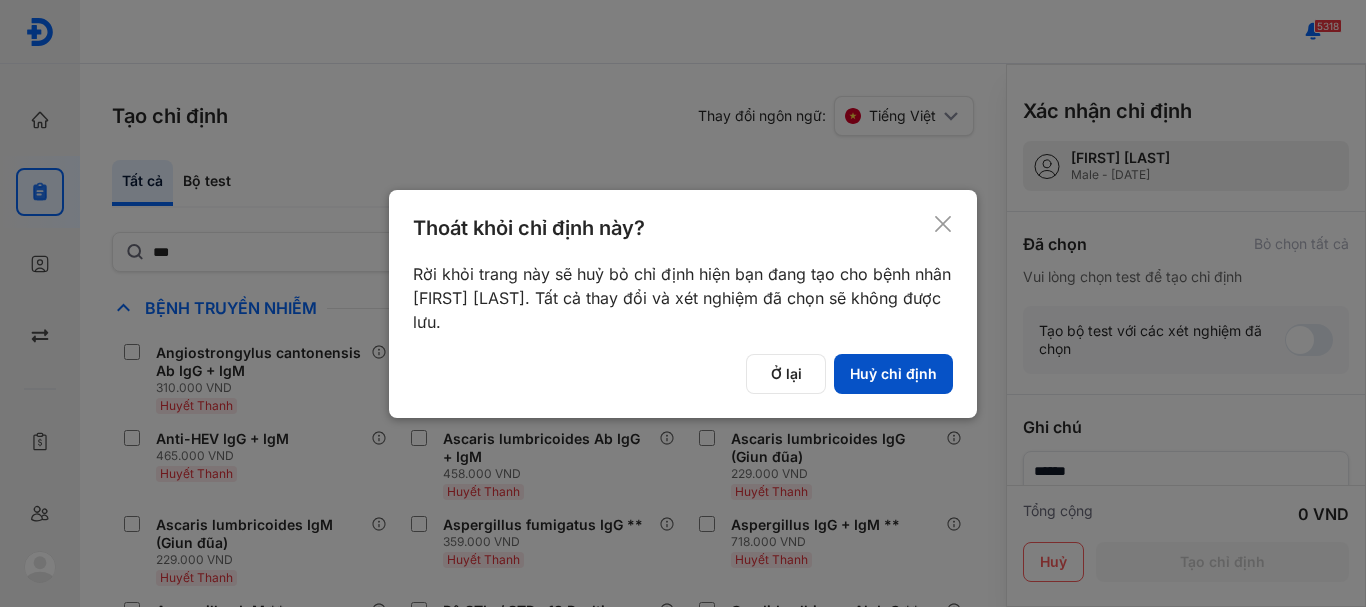 click on "Huỷ chỉ định" at bounding box center (893, 374) 